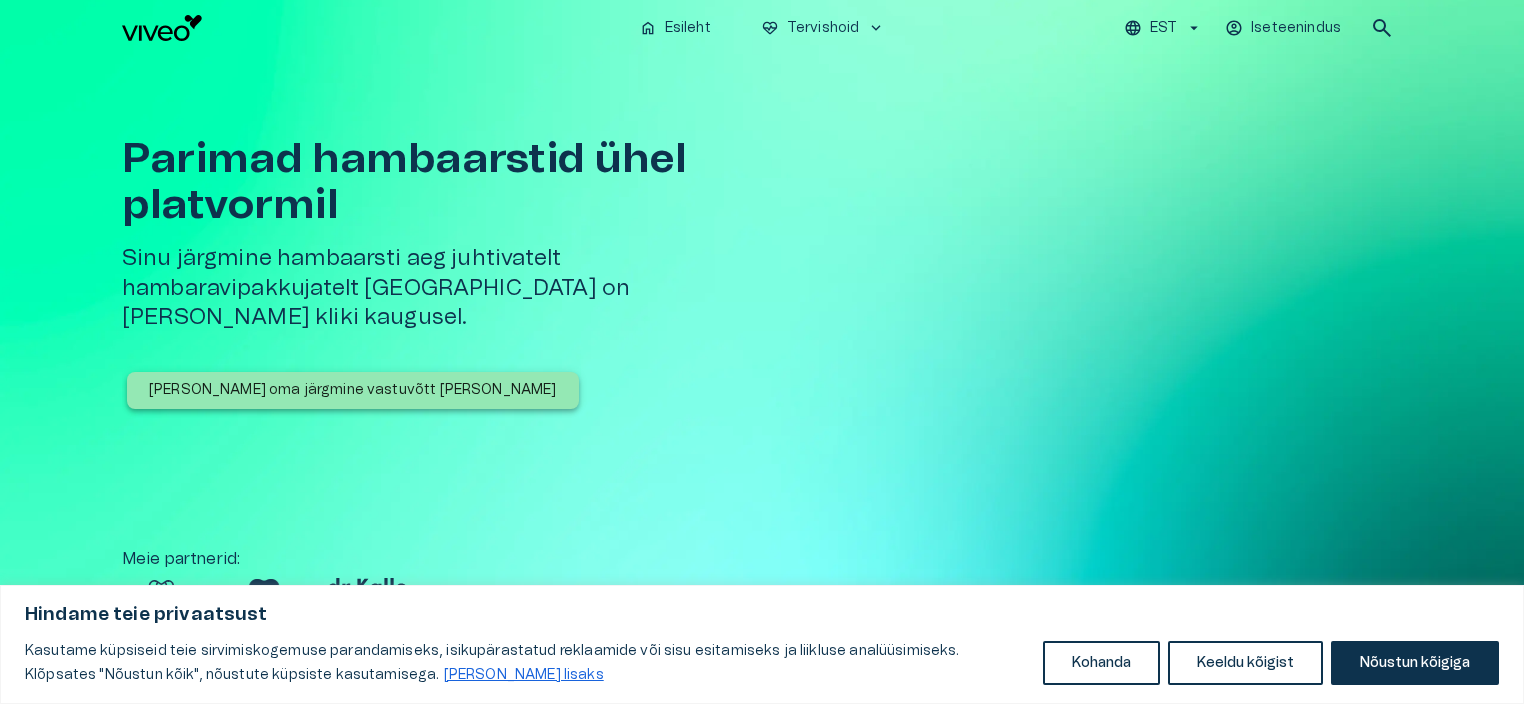 scroll, scrollTop: 0, scrollLeft: 0, axis: both 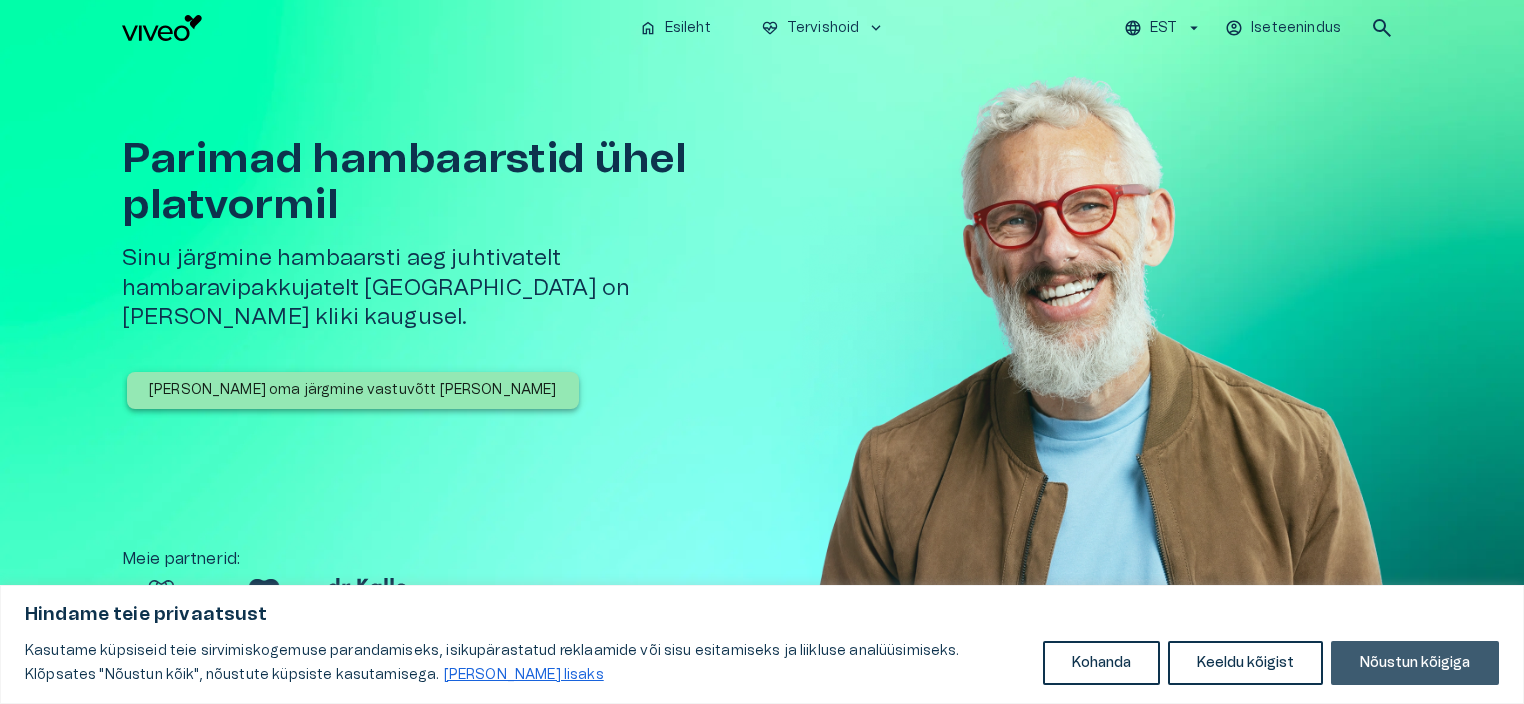 click on "Nõustun kõigiga" at bounding box center [1415, 663] 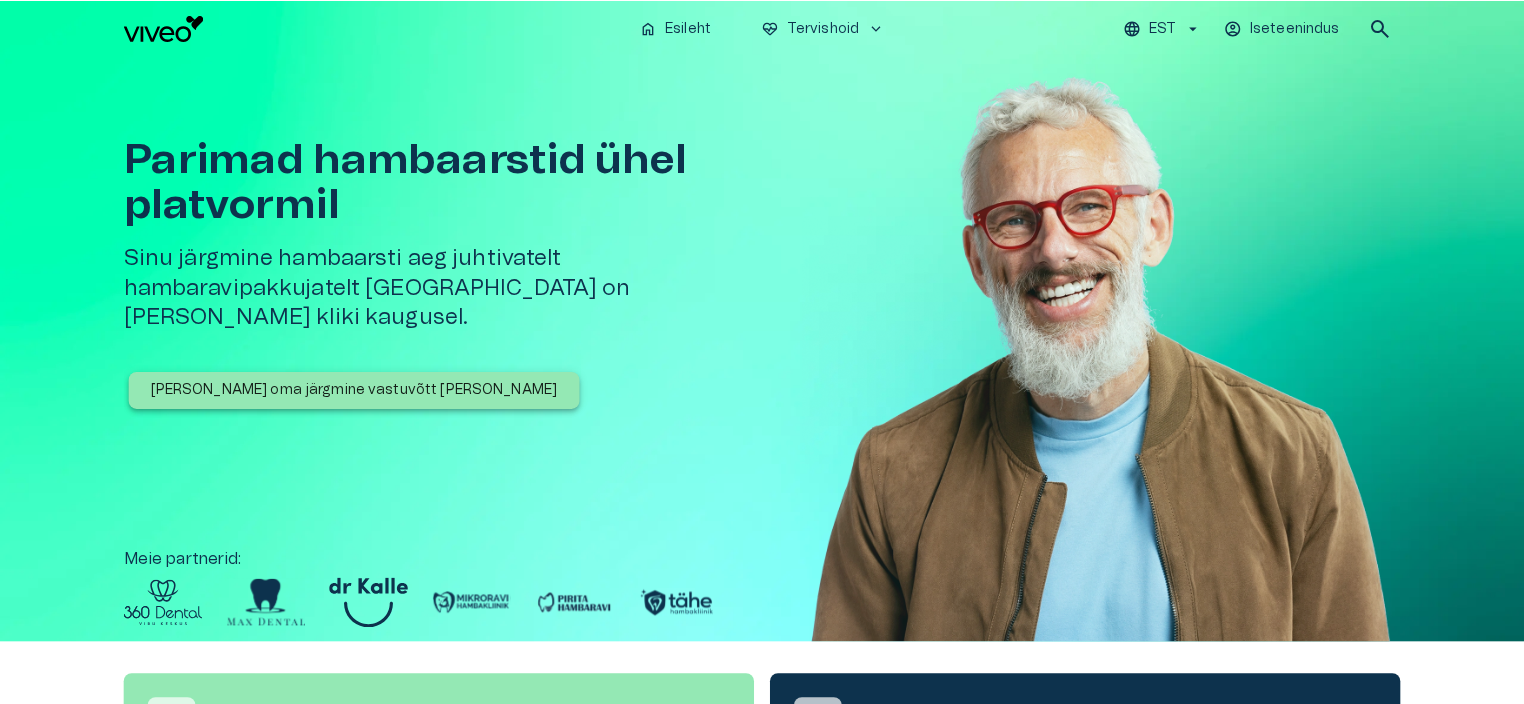 scroll, scrollTop: 0, scrollLeft: 0, axis: both 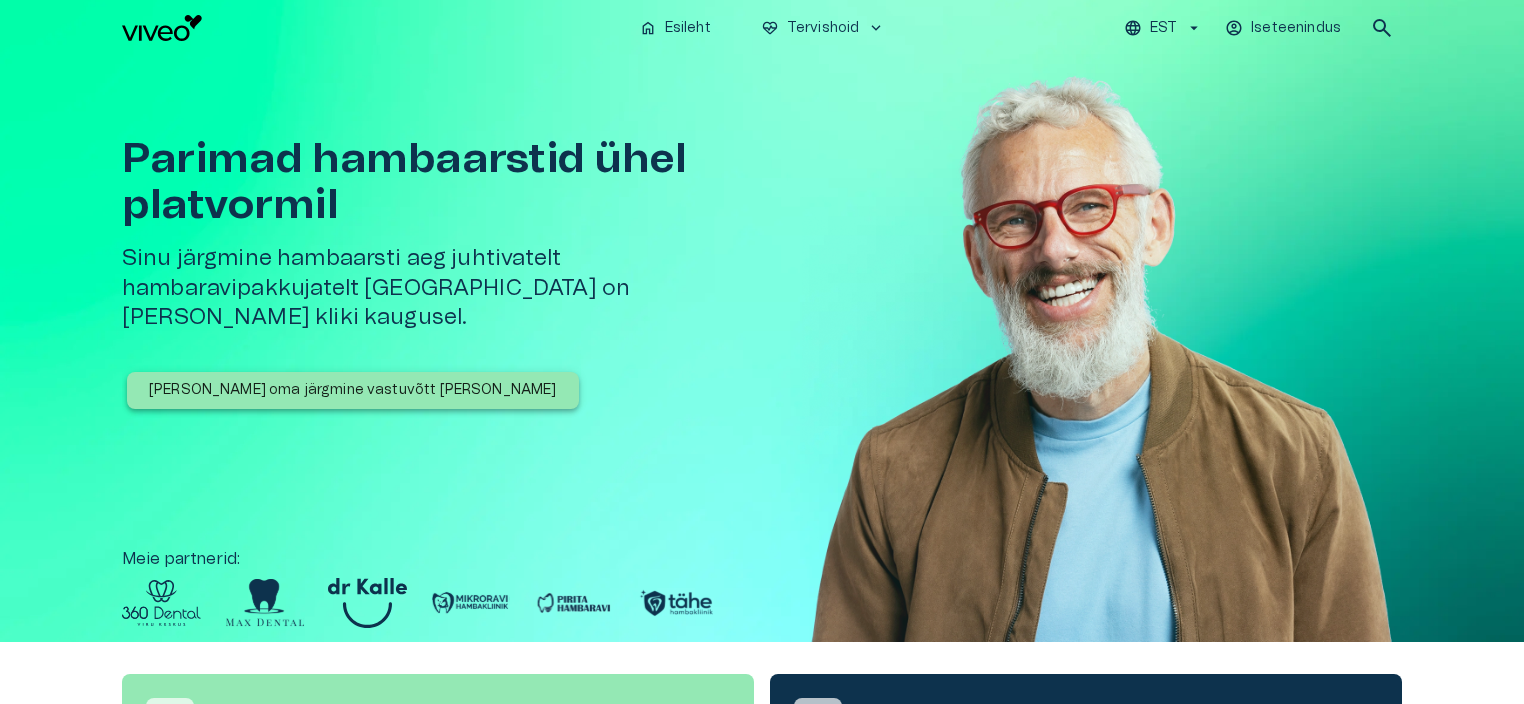 click at bounding box center (1102, 379) 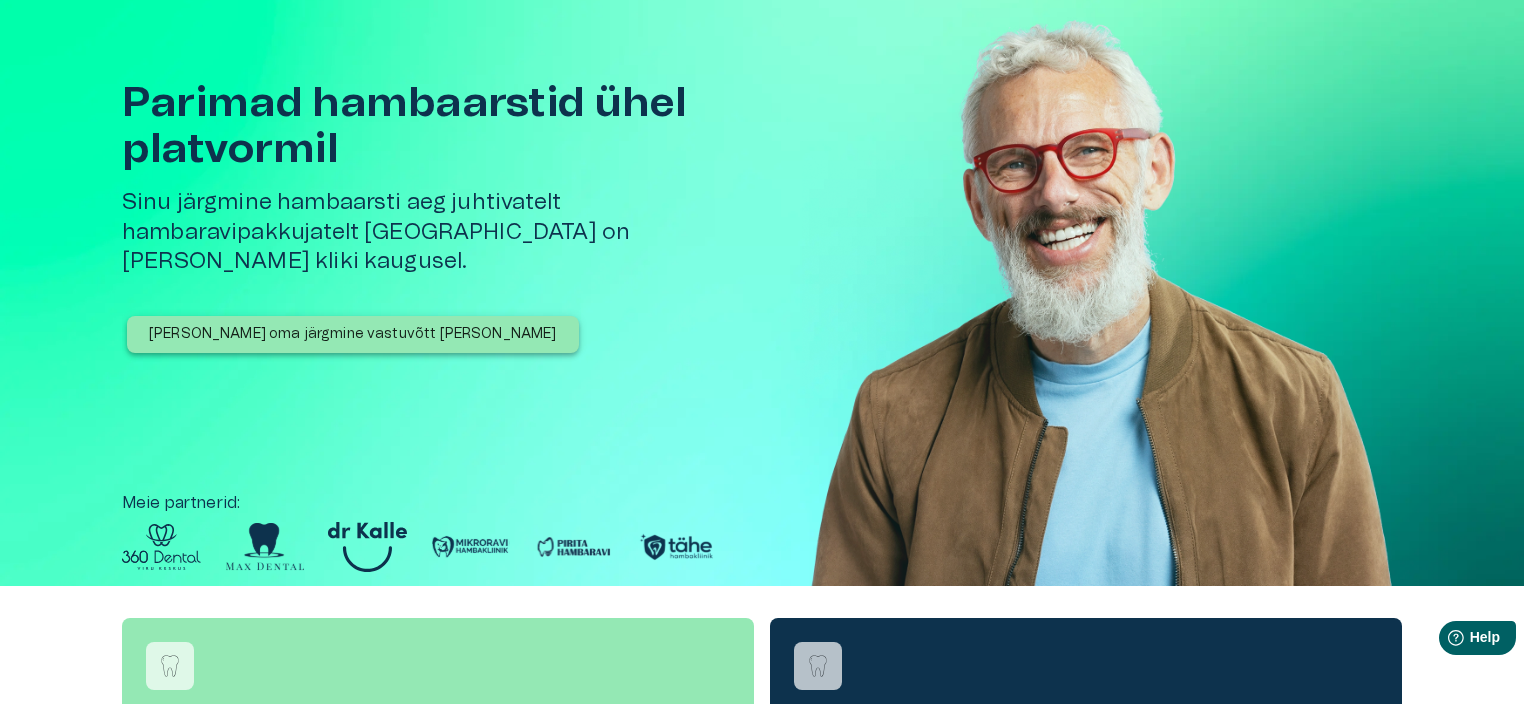scroll, scrollTop: 16, scrollLeft: 0, axis: vertical 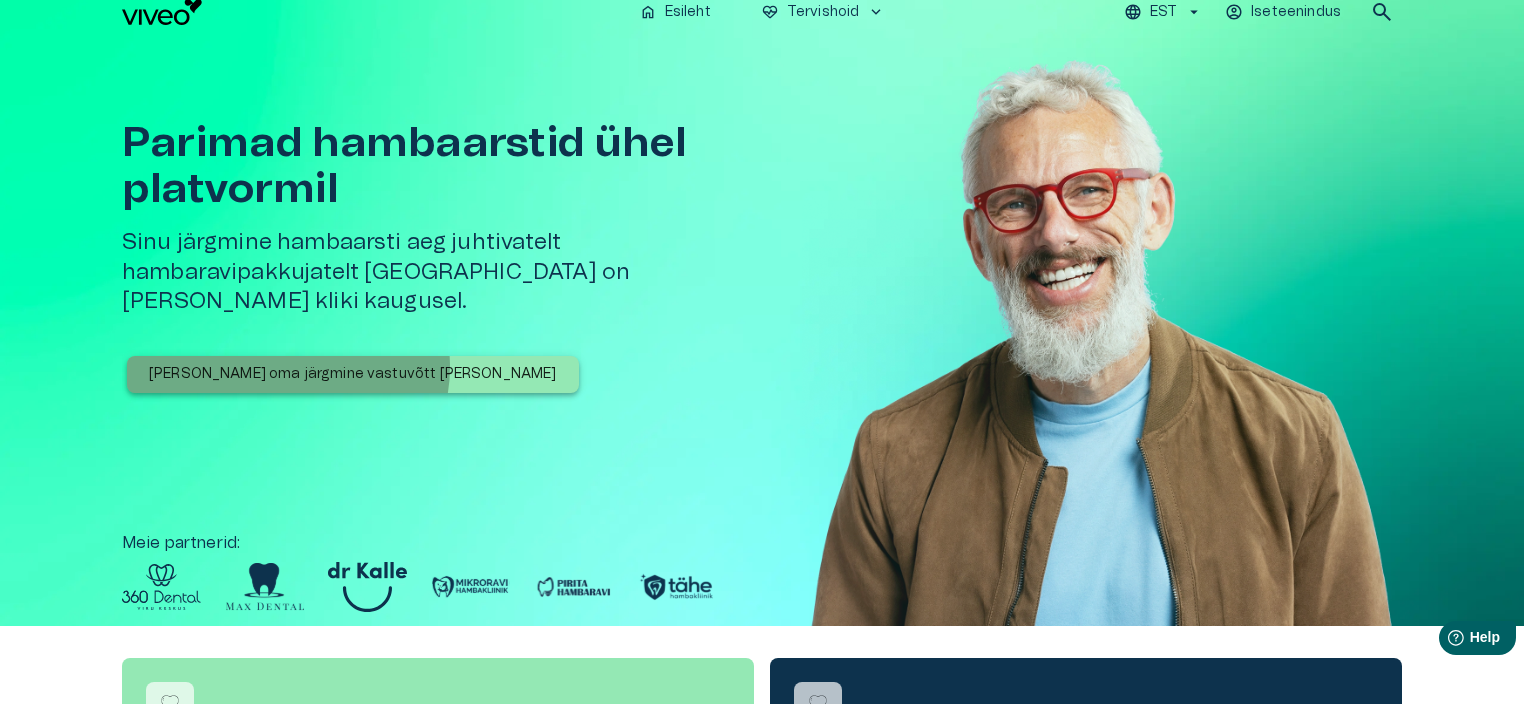 click on "[PERSON_NAME] oma järgmine vastuvõtt [PERSON_NAME]" at bounding box center (353, 374) 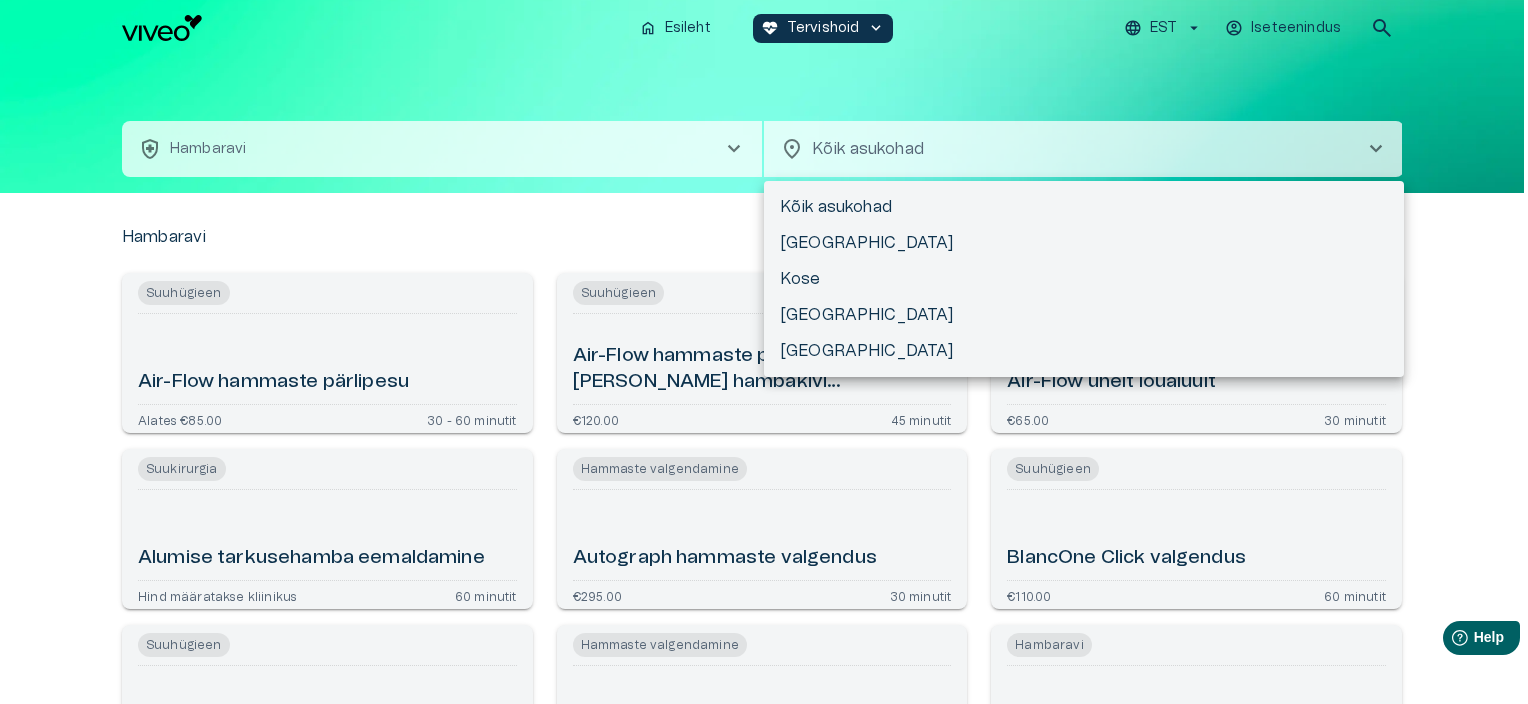 click on "Hindame teie privaatsust Kasutame küpsiseid teie sirvimiskogemuse parandamiseks, isikupärastatud reklaamide või sisu esitamiseks ja liikluse analüüsimiseks. Klõpsates "Nõustun kõik", nõustute küpsiste kasutamisega.   [PERSON_NAME] lisaks Kohanda   Keeldu kõigist   Nõustun kõigiga   Kohandage nõusolekueelistused   Kasutame küpsiseid, et aidata teil tõhusalt navigeerida ja teatud funktsioone täita. Üksikasjalikku teavet kõigi küpsiste kohta leiate allpool iga nõusolekukategooria alt. Küpsised, mis on liigitatud kui Vajalikud", salvestatakse teie brauserisse, kuna need on olulised saidi põhifunktsioonide võimaldamiseks. ...  Näita rohkem Vajalikud Alati Aktiivne Vajalikud küpsised on veebisaidi põhifunktsioonide jaoks hädavajalikud ja [PERSON_NAME] nendeta ei toimi veebisait ettenähtud viisil.   Need küpsised ei salvesta isikuandmeid. Küpsis cf_clearance Kestvus 1 aasta Kirjeldus Description is currently not available. Küpsis cookieyes-consent Kestvus 1 aasta Kirjeldus Funktsionaalsed Küpsis _ga" at bounding box center (764, 352) 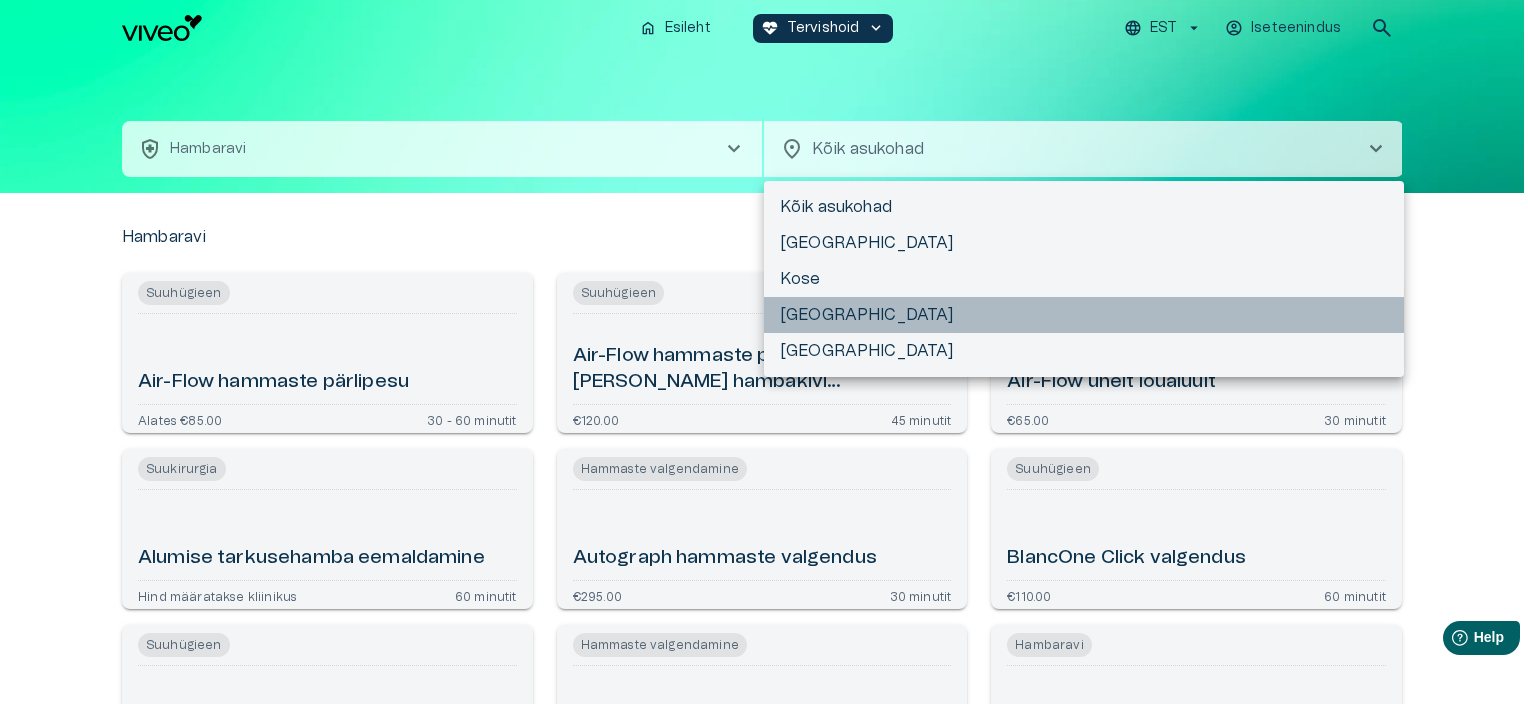 click on "[GEOGRAPHIC_DATA]" at bounding box center (1084, 315) 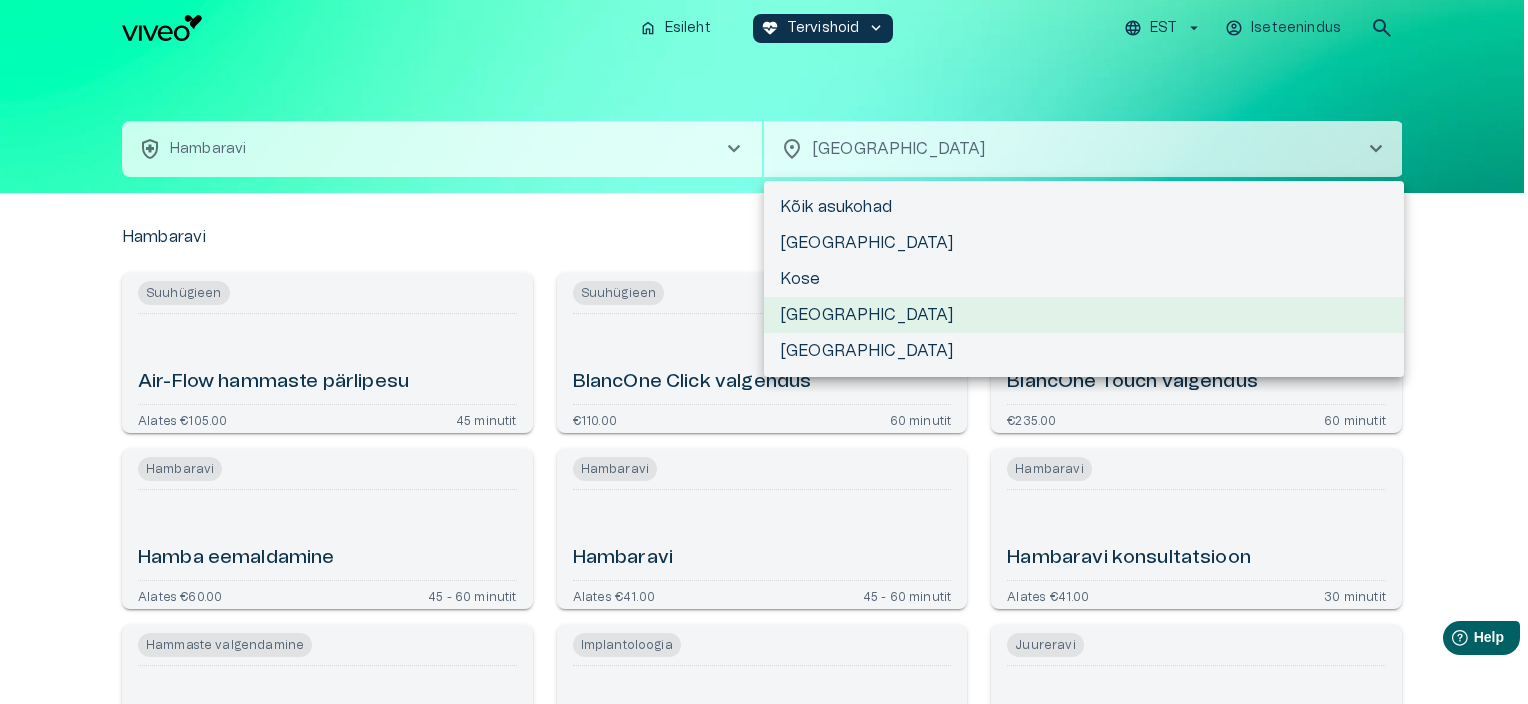 type 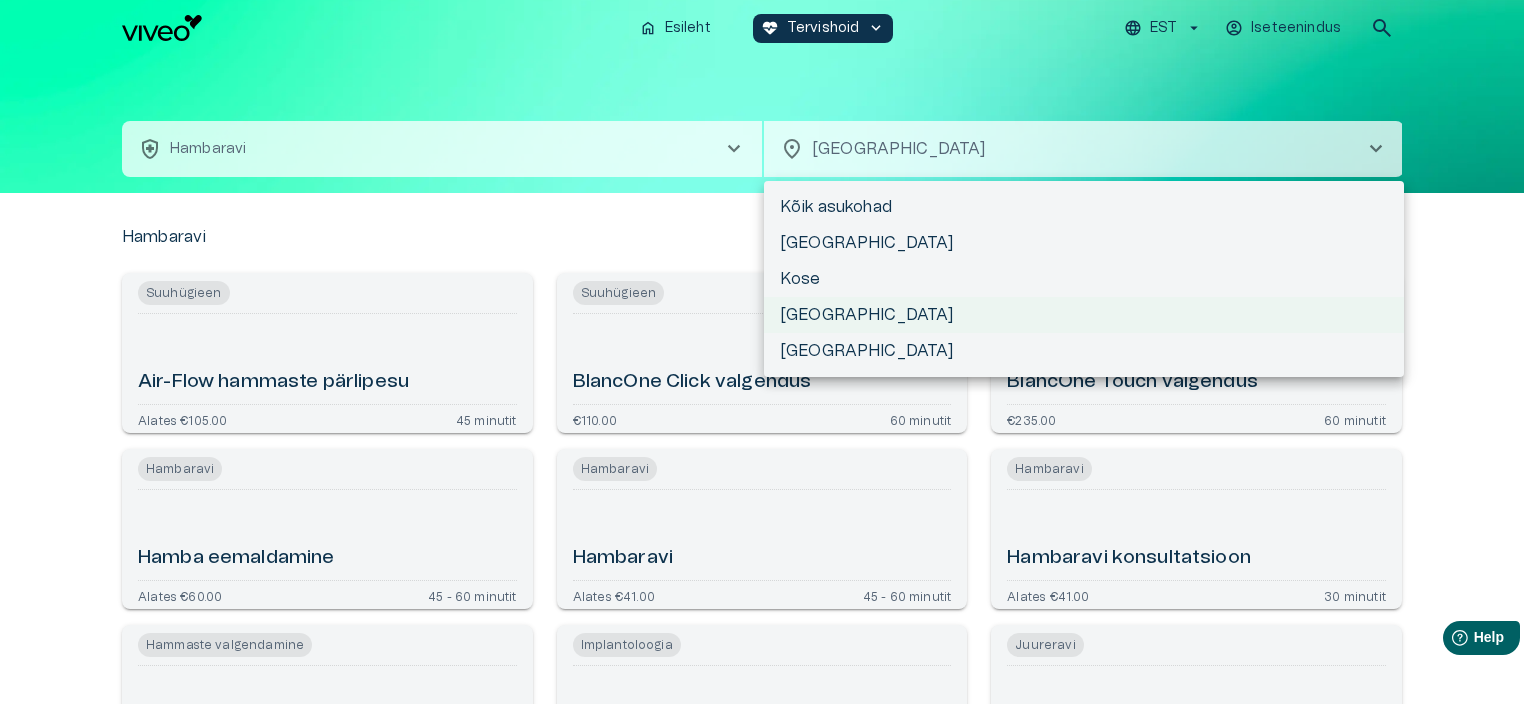 click at bounding box center [764, 352] 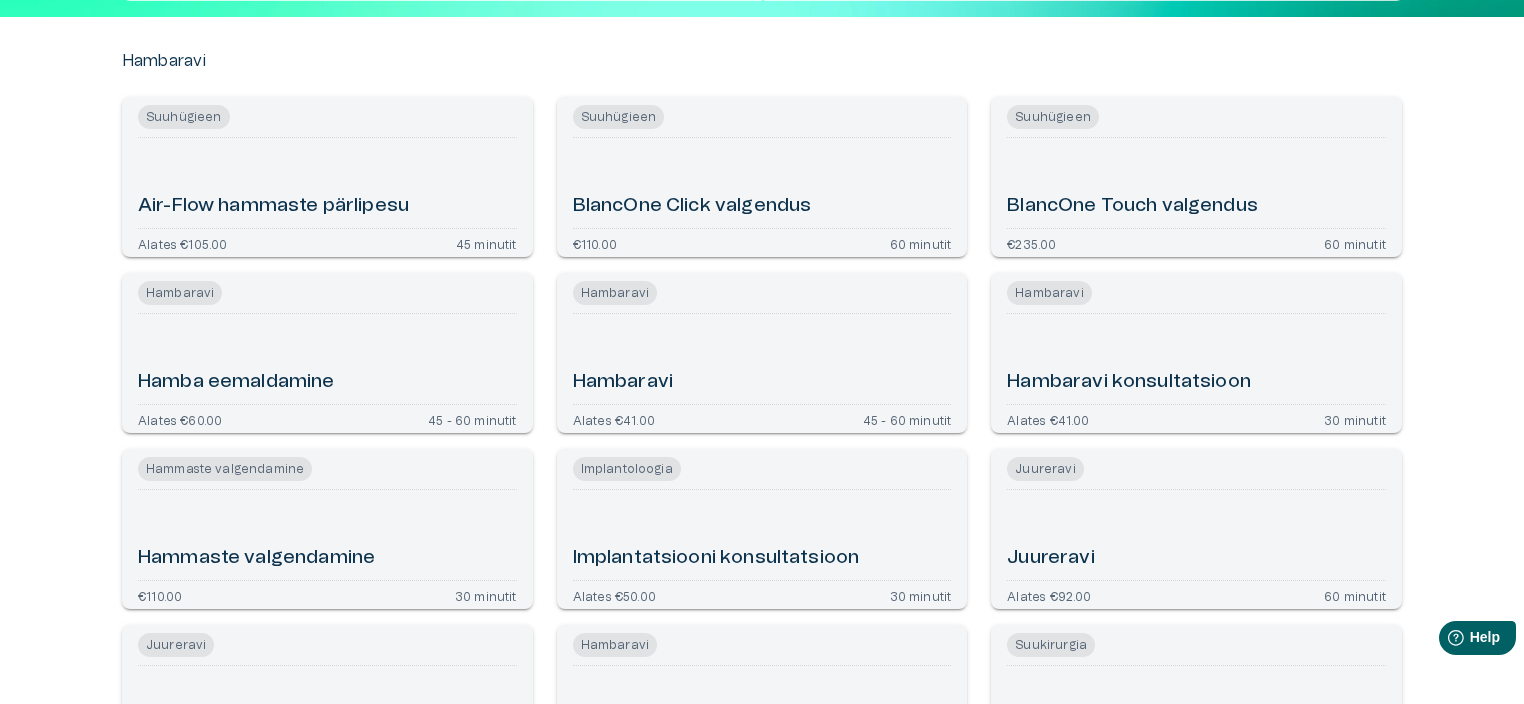 scroll, scrollTop: 171, scrollLeft: 0, axis: vertical 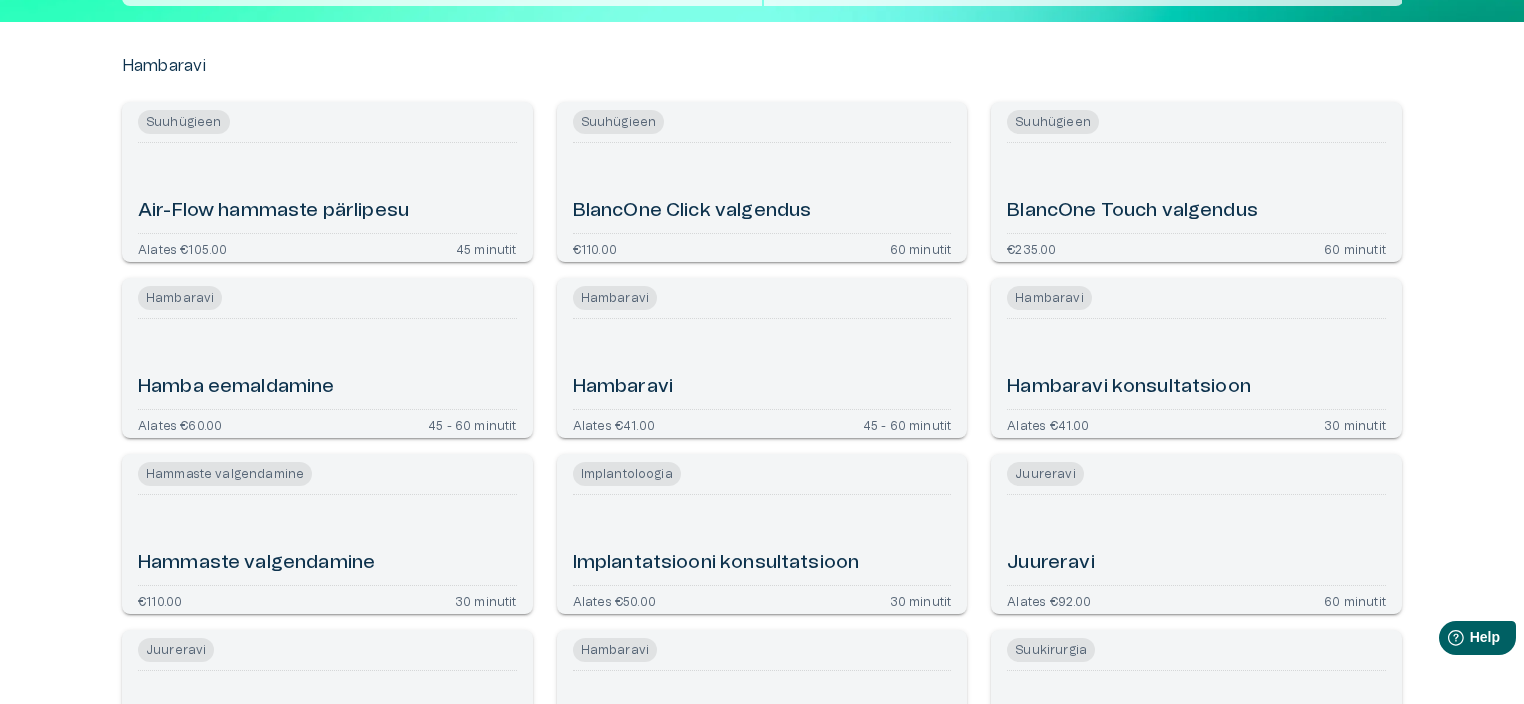 click on "Hambaravi" at bounding box center (762, 364) 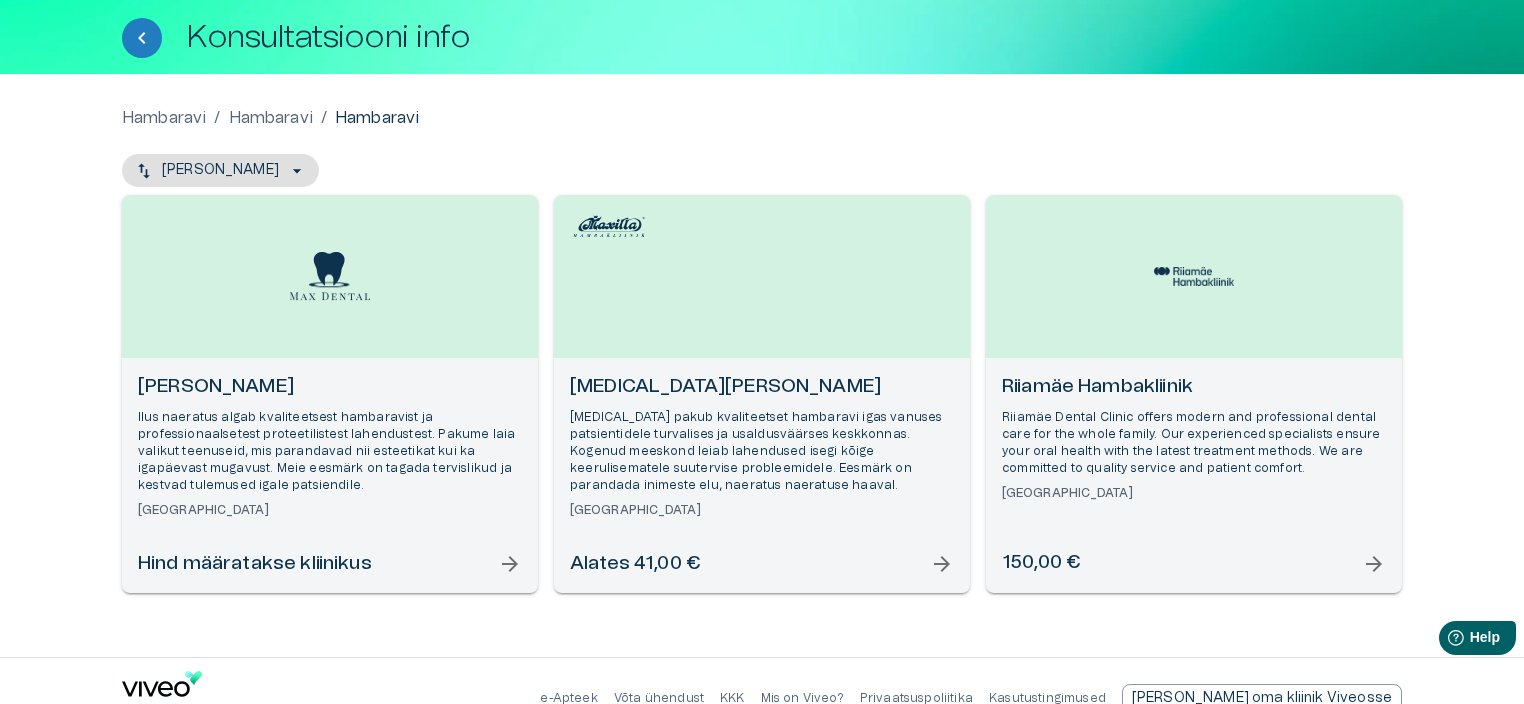 scroll, scrollTop: 137, scrollLeft: 0, axis: vertical 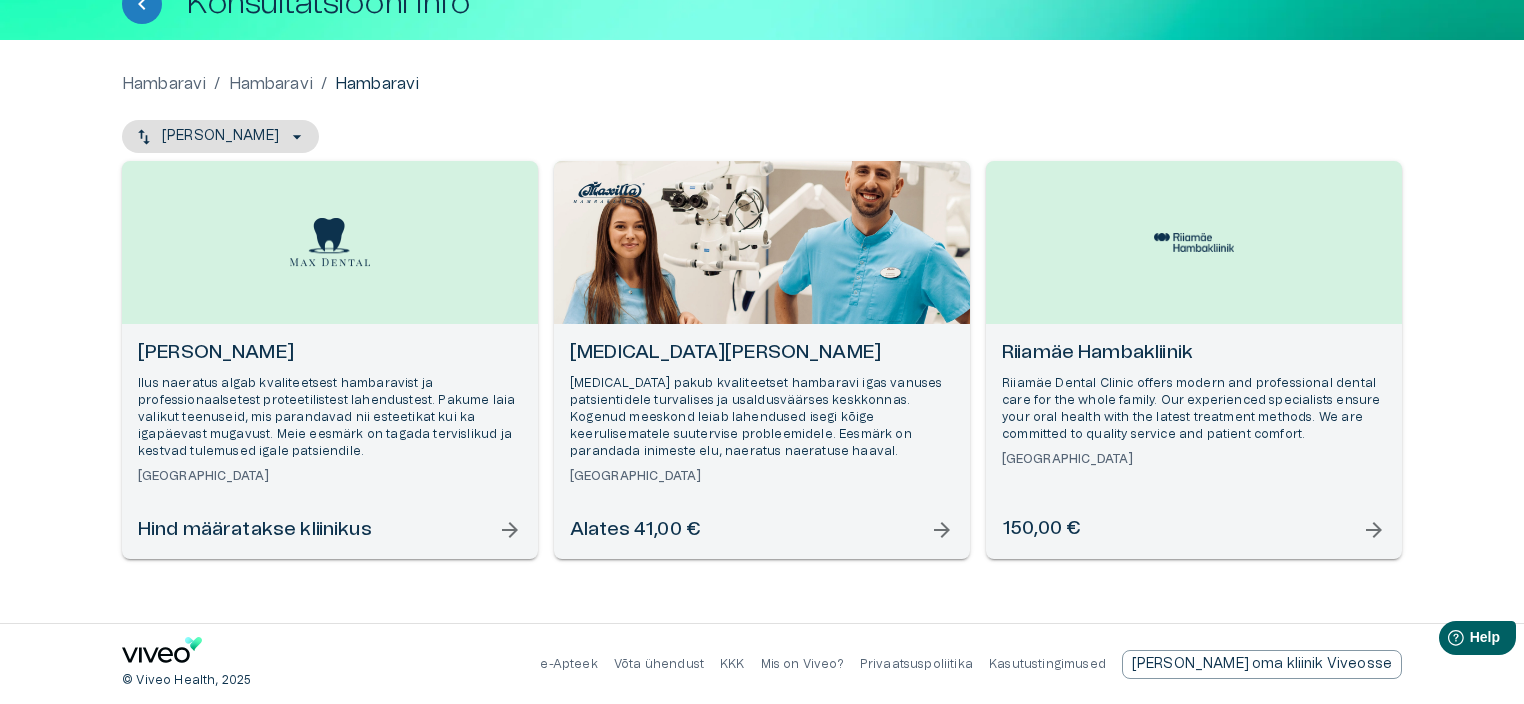 click on "arrow_forward" at bounding box center [942, 530] 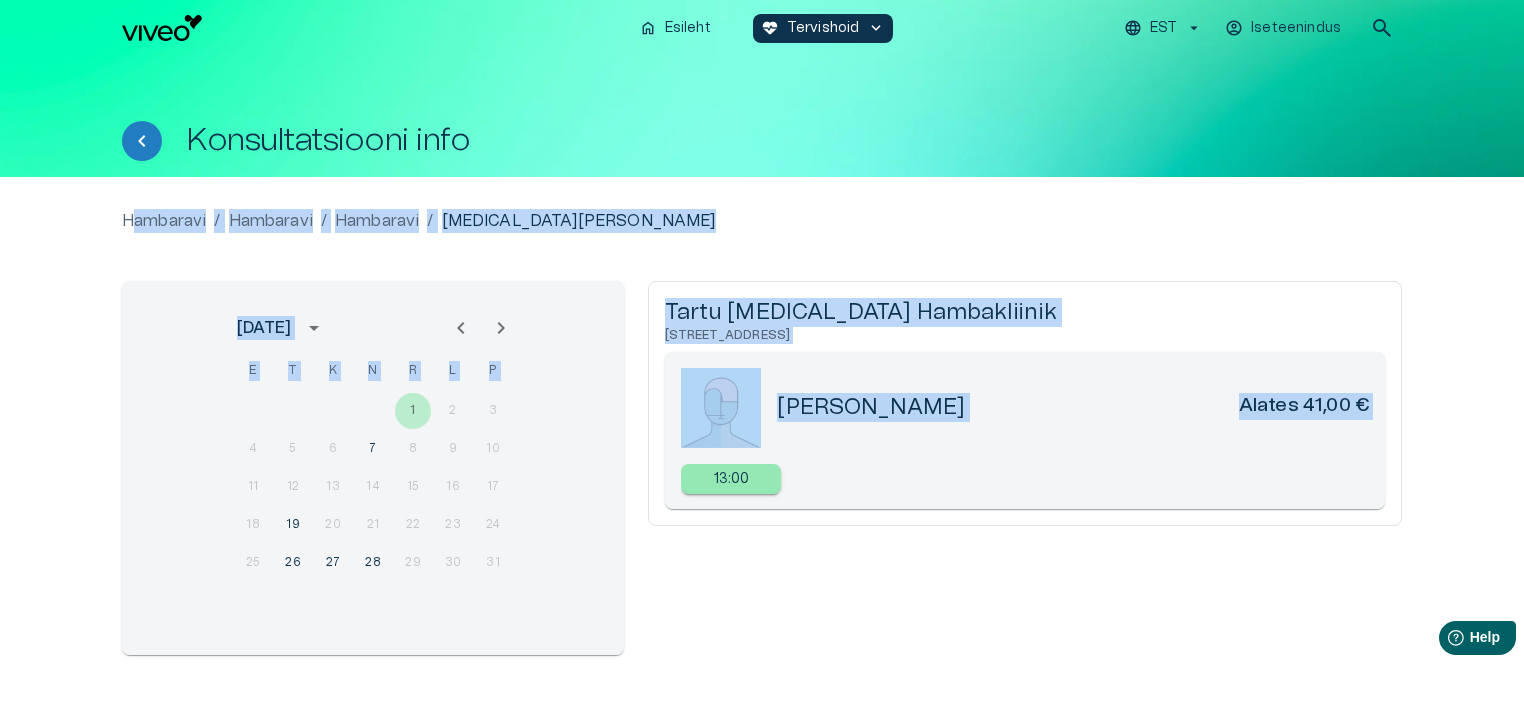 drag, startPoint x: 280, startPoint y: 362, endPoint x: 106, endPoint y: 215, distance: 227.78279 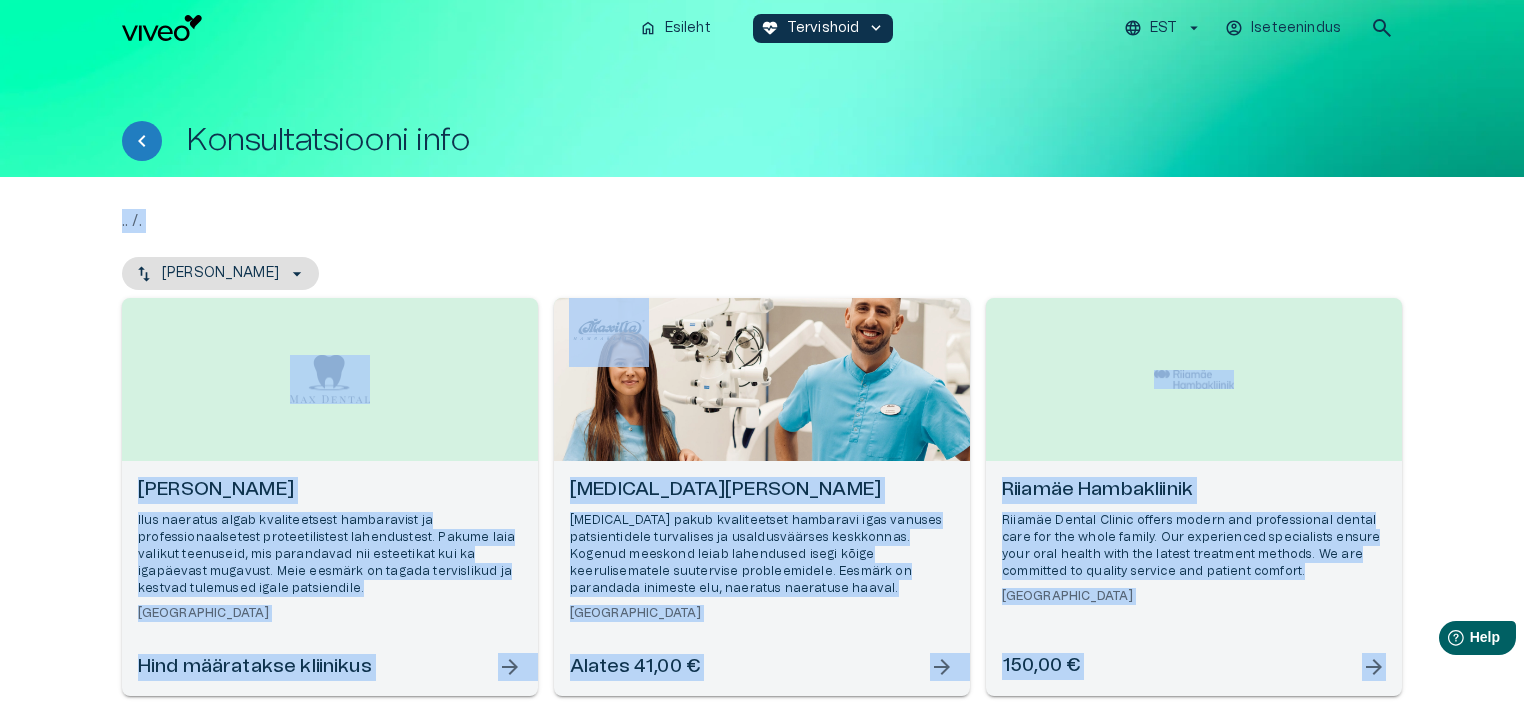 scroll, scrollTop: 16, scrollLeft: 0, axis: vertical 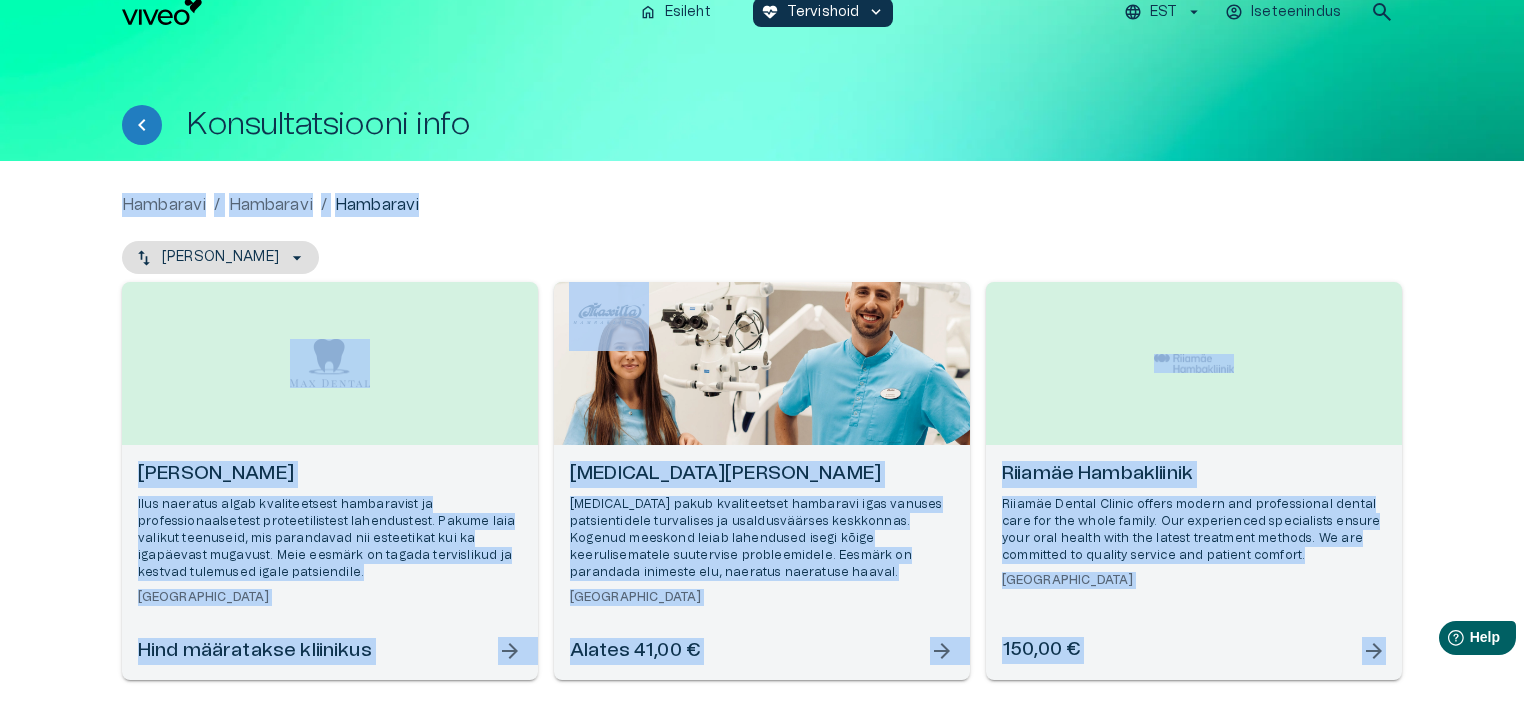 click on "Hambaravi / [PERSON_NAME] / [PERSON_NAME] - Kasvav Max Dental Ilus naeratus algab kvaliteetsest hambaravist ja professionaalsetest proteetilistest lahendustest. Pakume laia valikut teenuseid, mis parandavad nii esteetikat kui ka igapäevast mugavust. Meie eesmärk on tagada tervislikud ja kestvad tulemused igale patsiendile. Tartu Hind määratakse kliinikus arrow_forward [MEDICAL_DATA] Hambakliinik [MEDICAL_DATA] pakub kvaliteetset hambaravi igas vanuses patsientidele turvalises ja usaldusväärses keskkonnas. Kogenud meeskond leiab lahendused isegi kõige keerulisematele suutervise probleemidele. Eesmärk on parandada inimeste elu, naeratus naeratuse haaval. Tartu Alates 41,00 € arrow_forward Riiamäe Hambakliinik Riiamäe Dental Clinic offers modern and professional dental care for the whole family. Our experienced specialists ensure your oral health with the latest treatment methods. We are committed to quality service and patient comfort. [GEOGRAPHIC_DATA] 150,00 € arrow_forward" at bounding box center [762, 452] 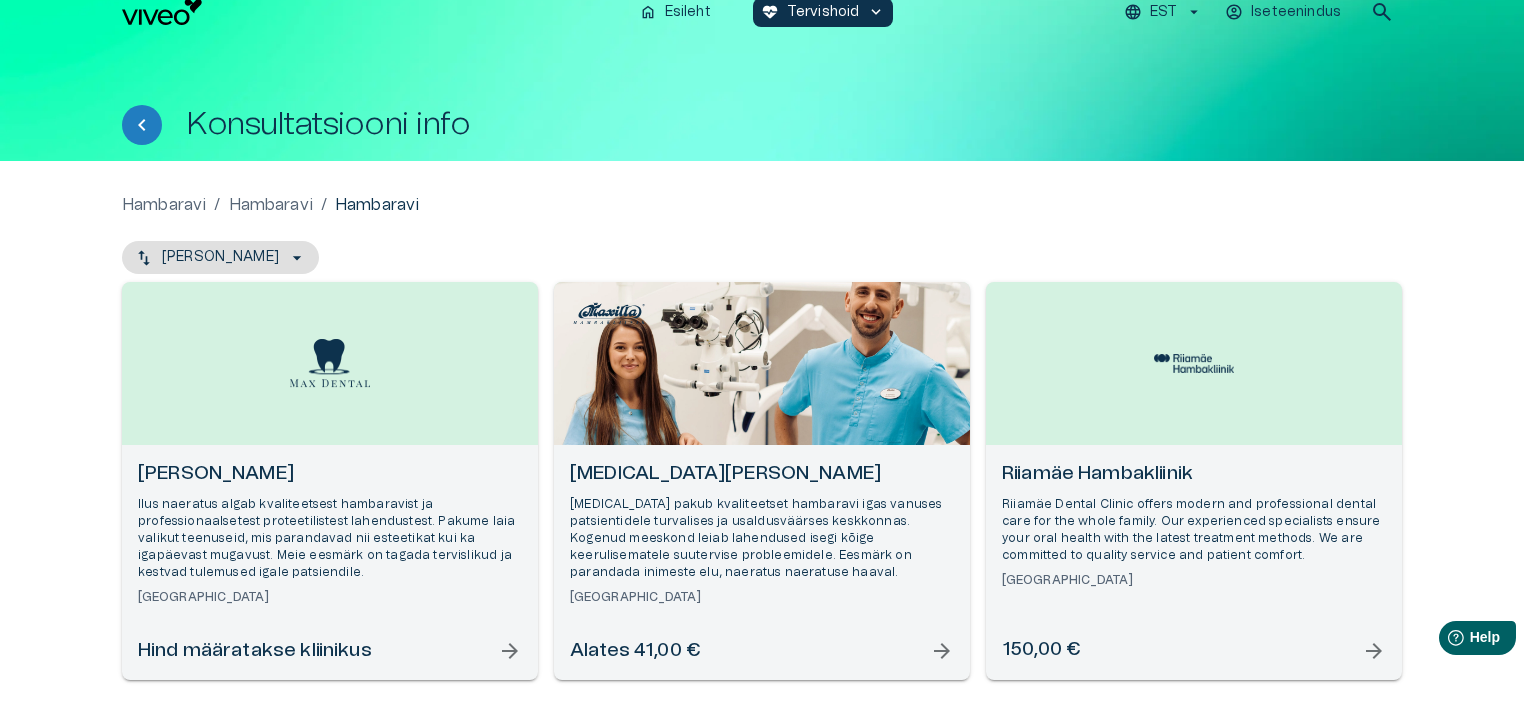 click on "arrow_forward" at bounding box center [510, 651] 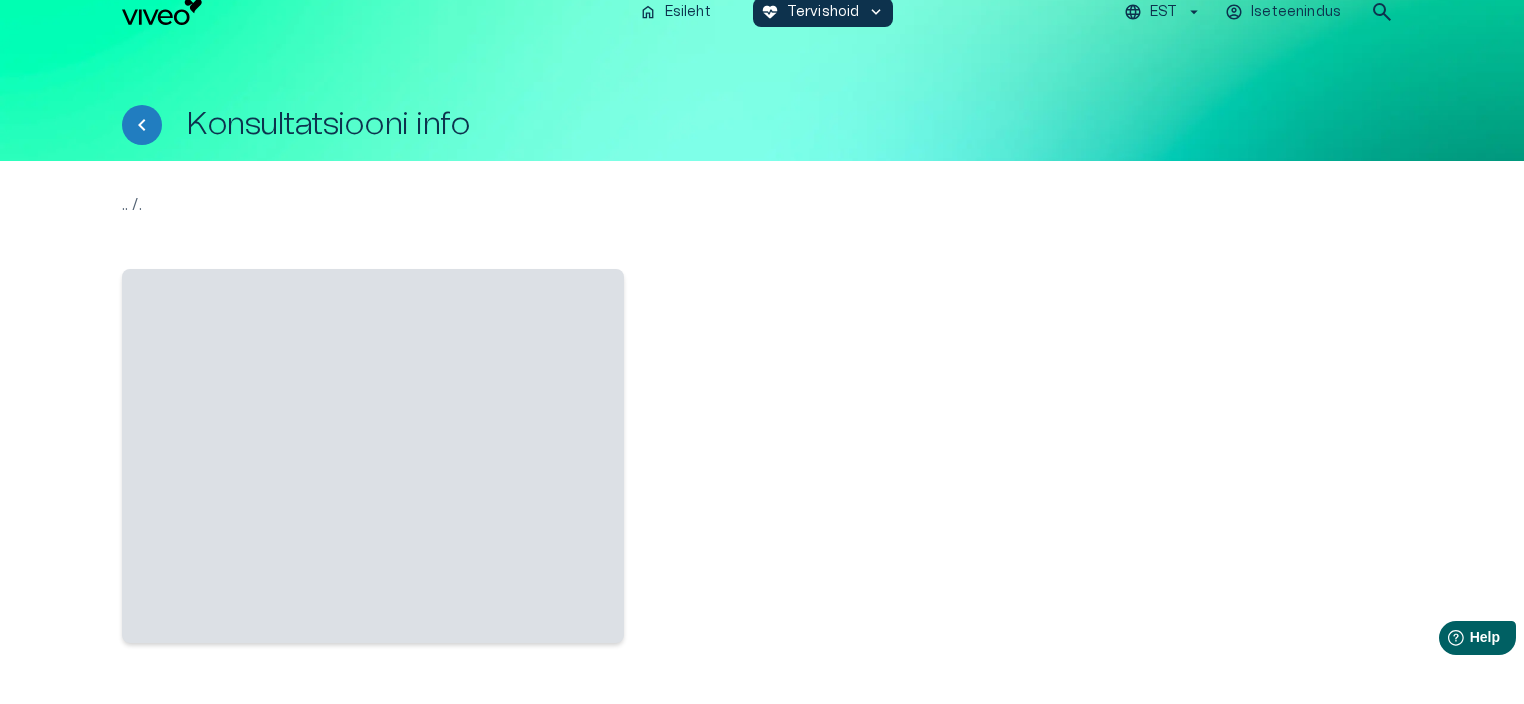 scroll, scrollTop: 0, scrollLeft: 0, axis: both 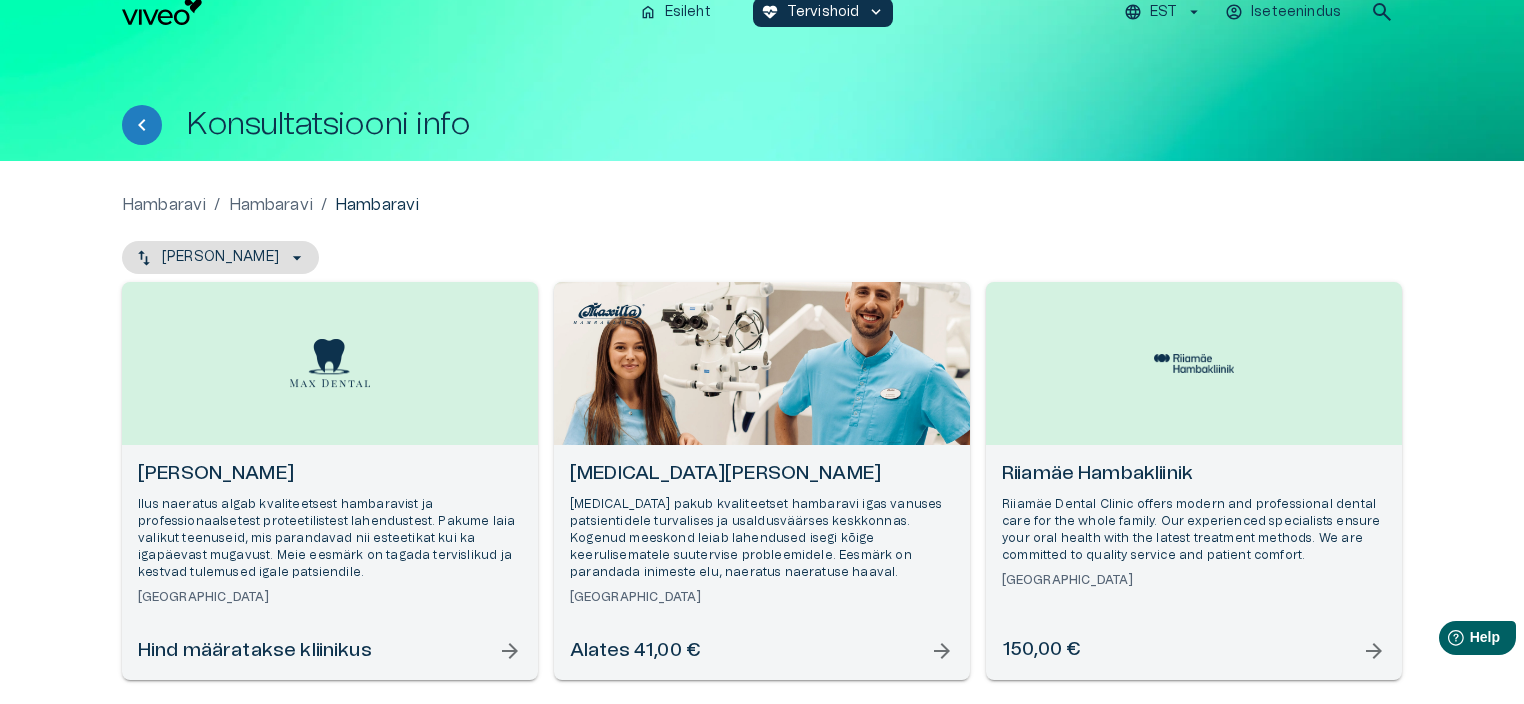 click on "Help Help" at bounding box center [1446, 634] 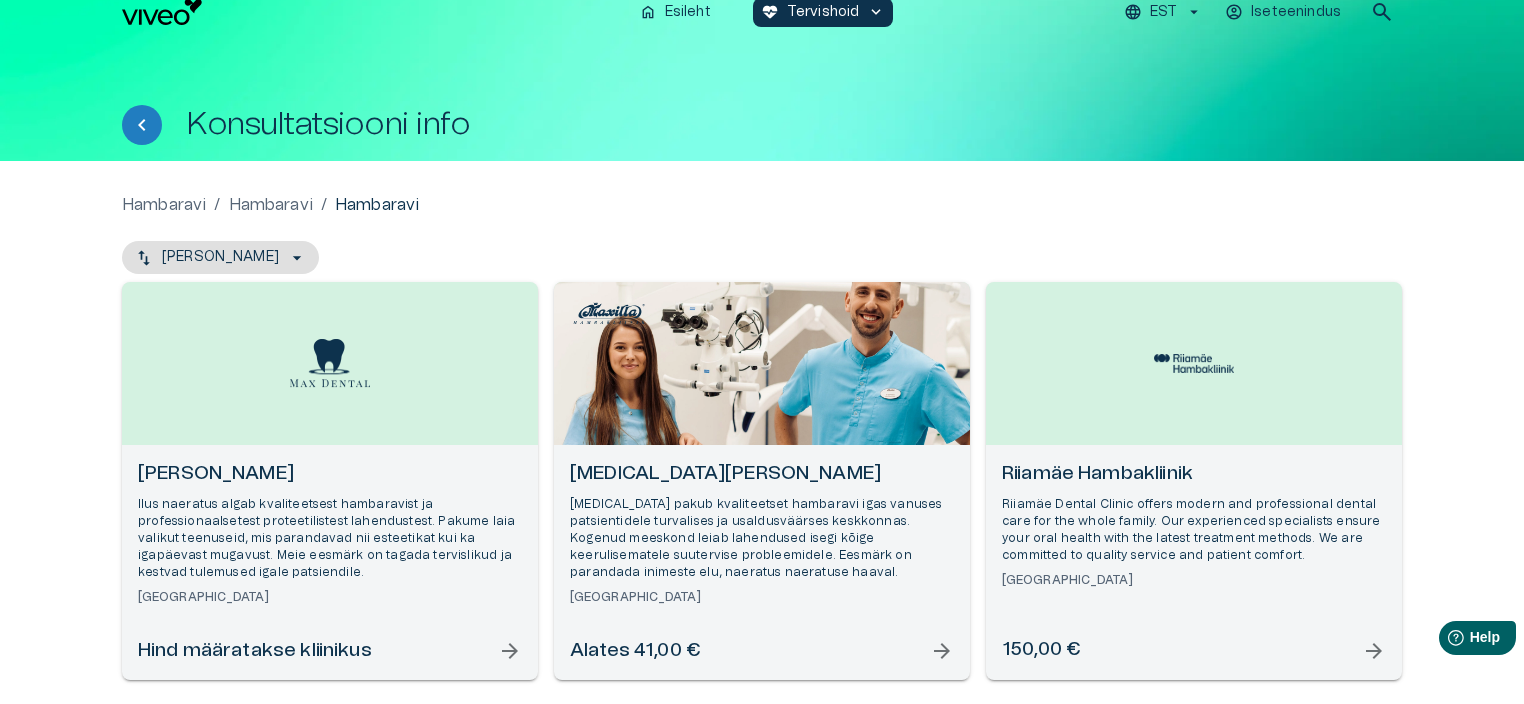 click on "Help Help" at bounding box center [1446, 634] 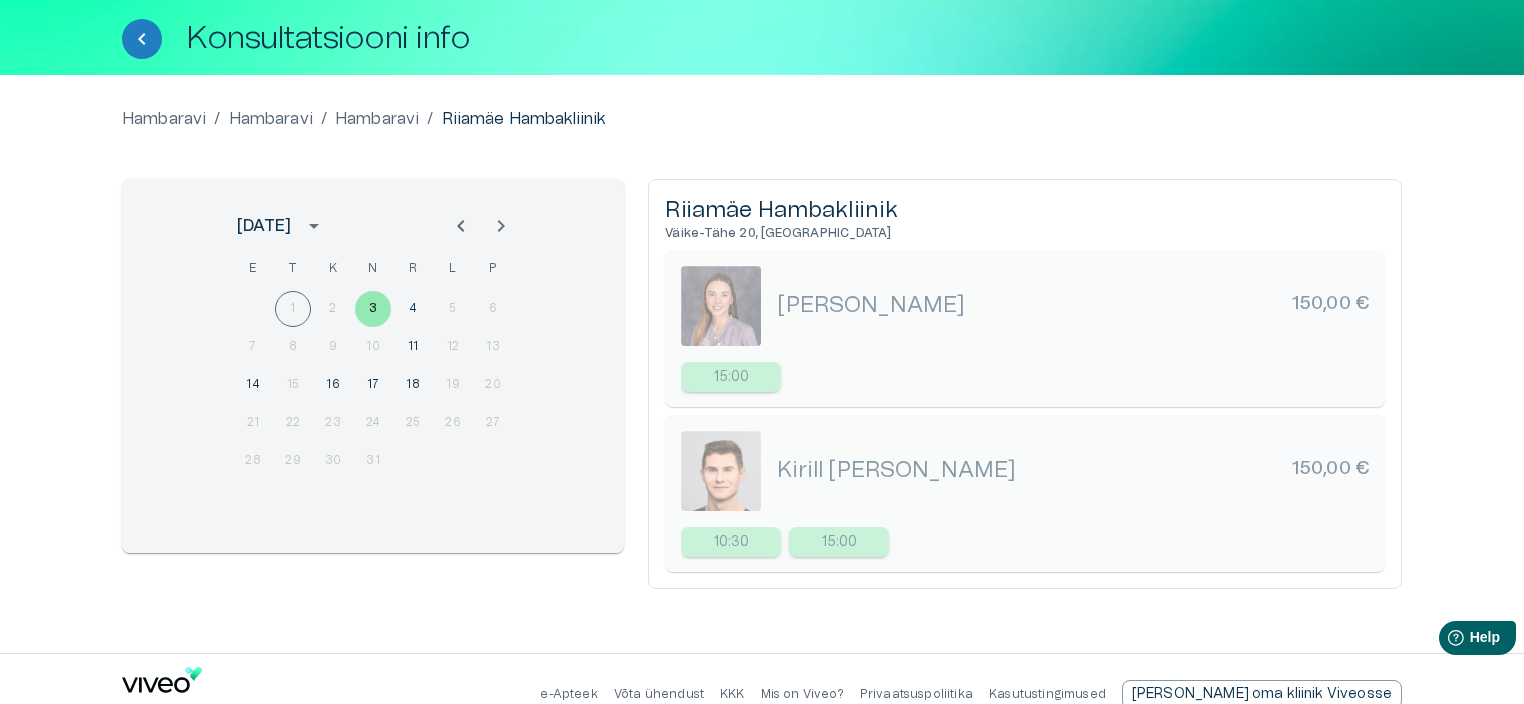 scroll, scrollTop: 132, scrollLeft: 0, axis: vertical 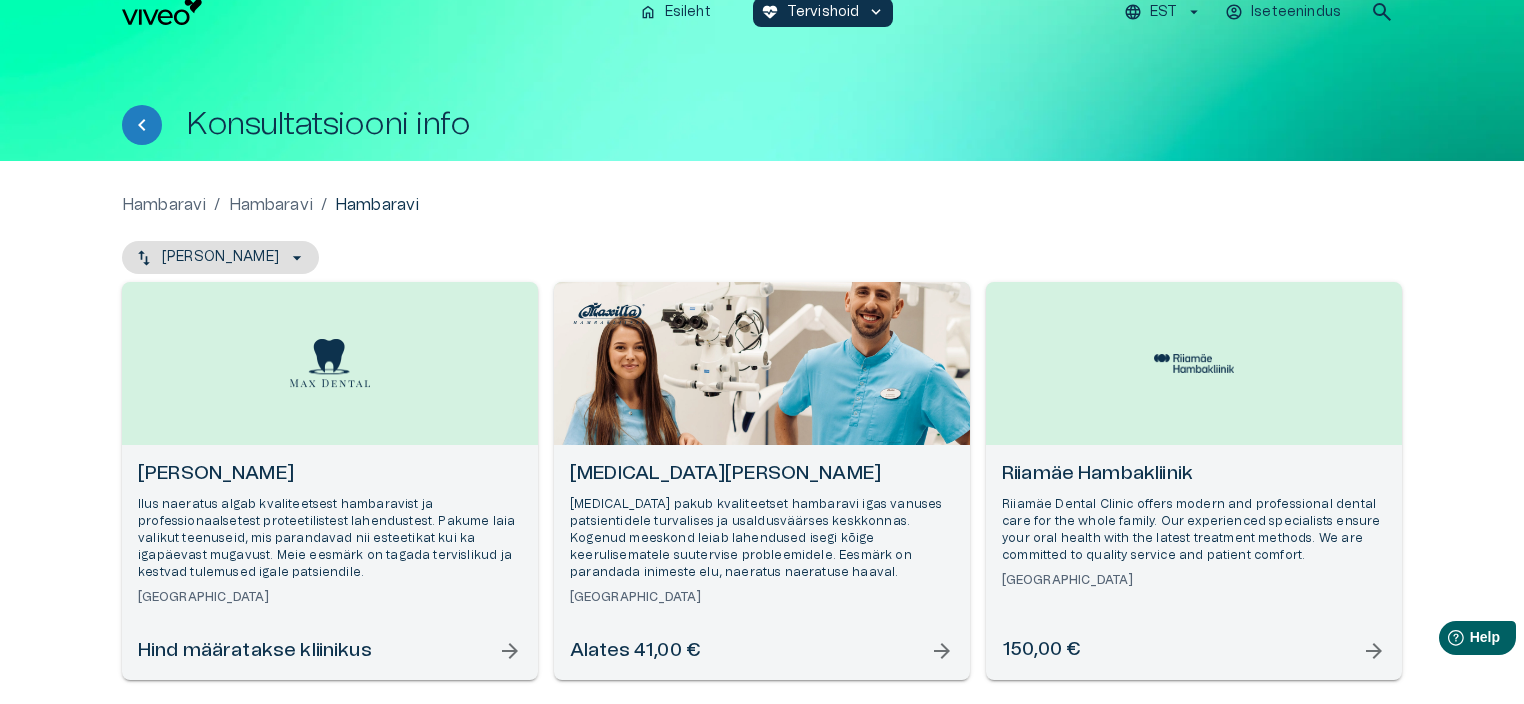 click on "Hind määratakse kliinikus" at bounding box center [255, 651] 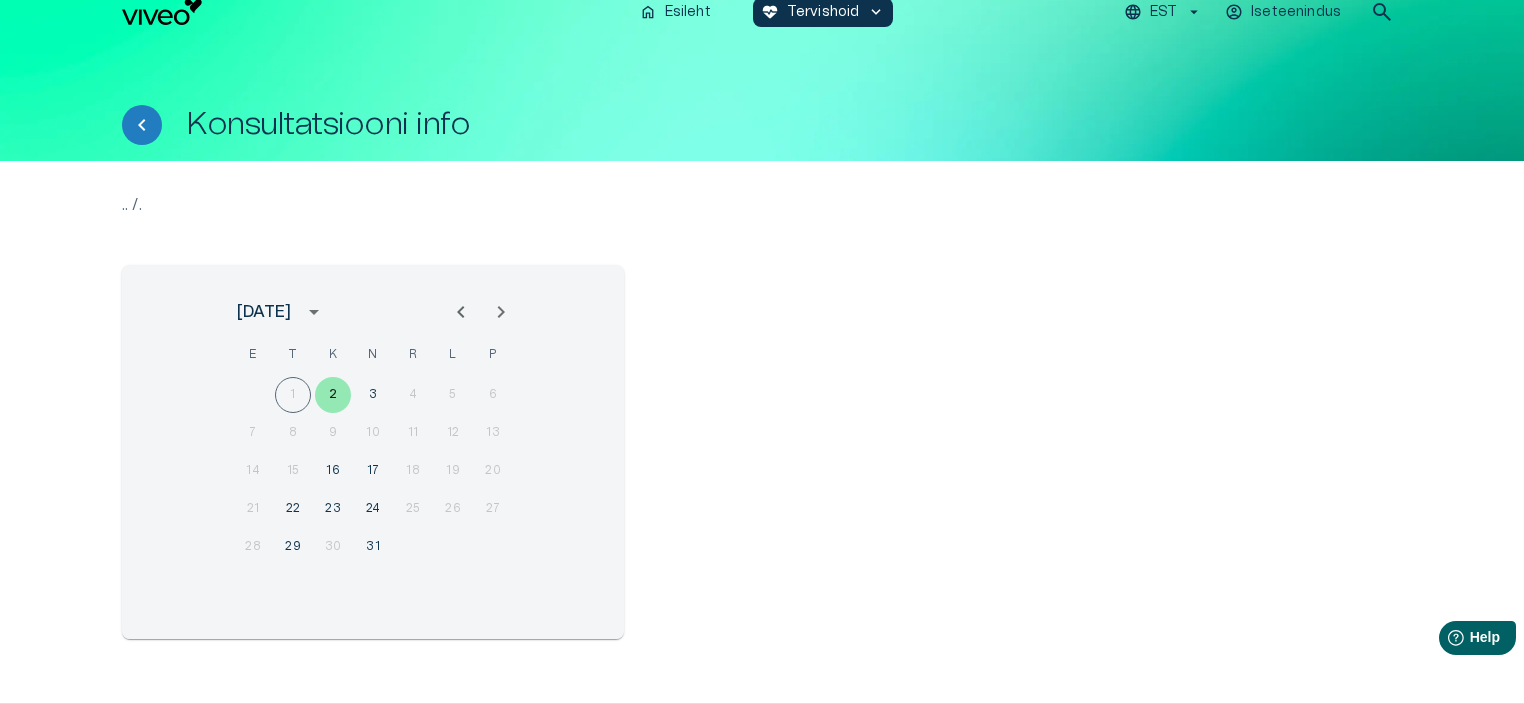 scroll, scrollTop: 0, scrollLeft: 0, axis: both 